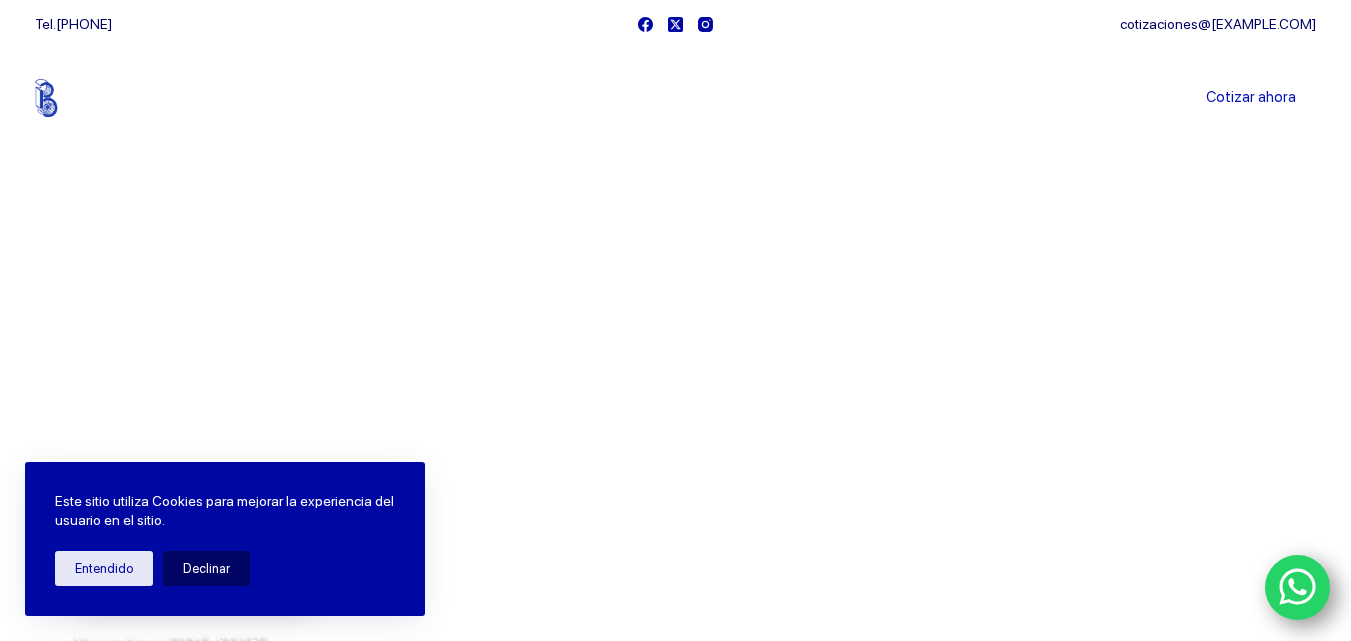 scroll, scrollTop: 0, scrollLeft: 0, axis: both 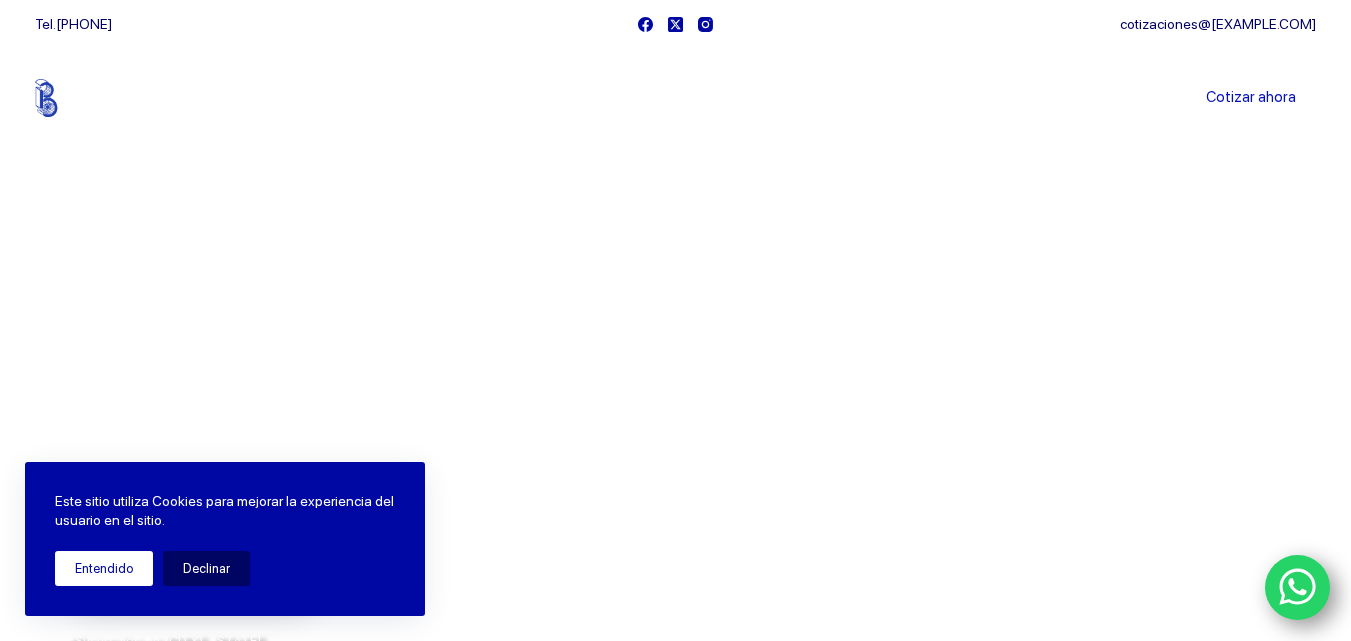 click on "Entendido" at bounding box center (104, 568) 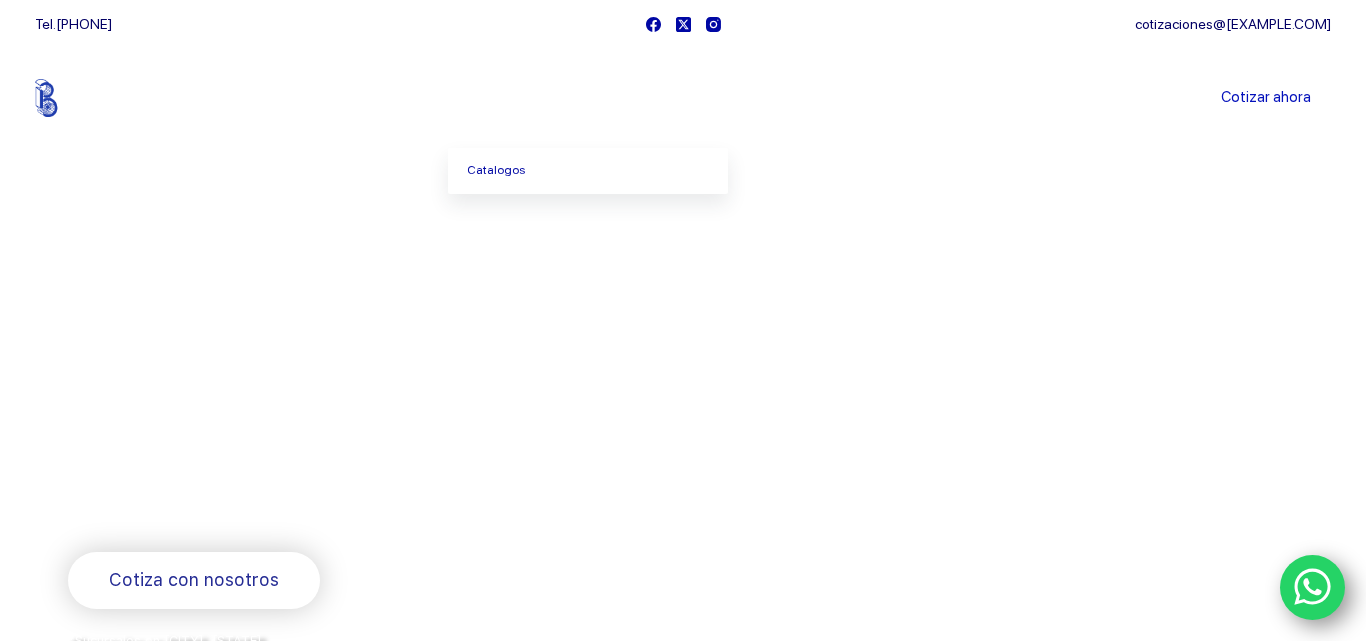 click 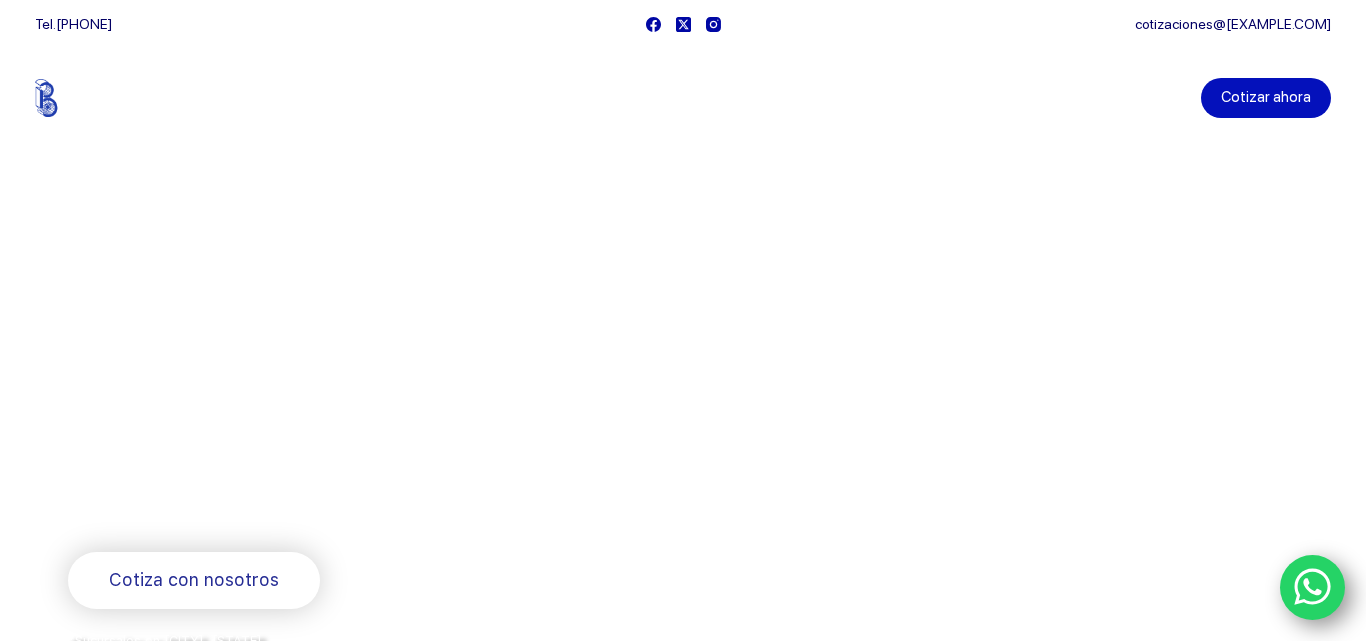 click on "Cotizar ahora" at bounding box center (1266, 98) 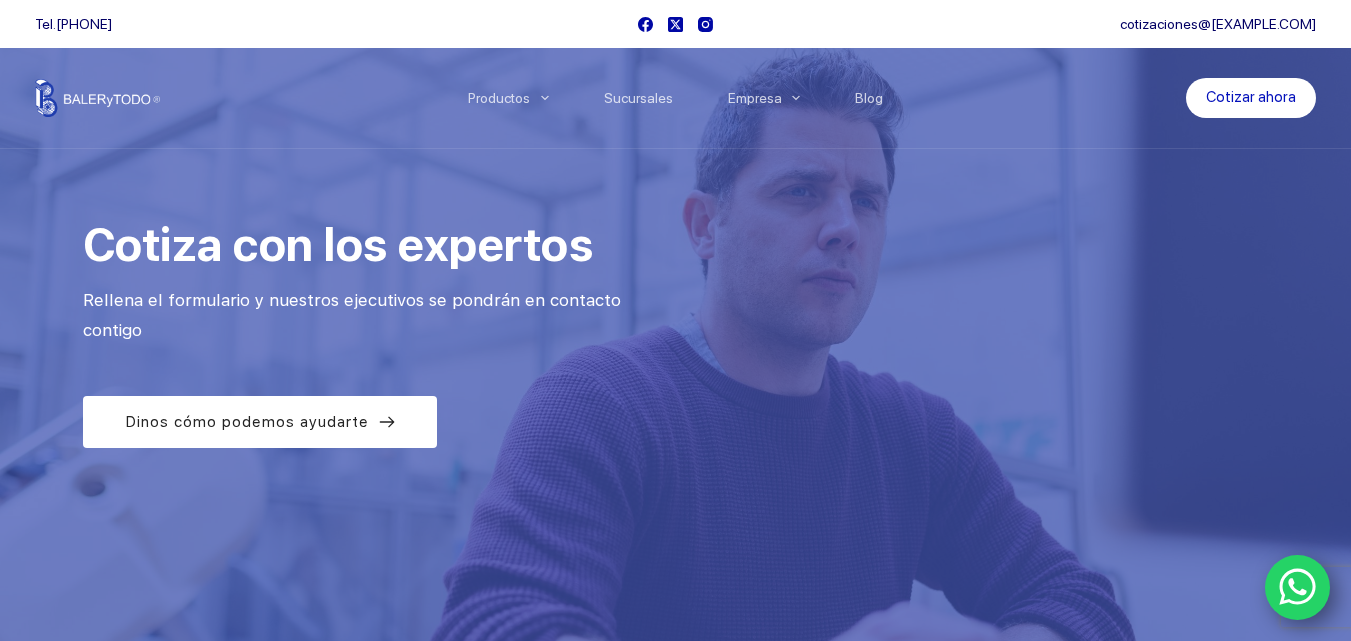 scroll, scrollTop: 0, scrollLeft: 0, axis: both 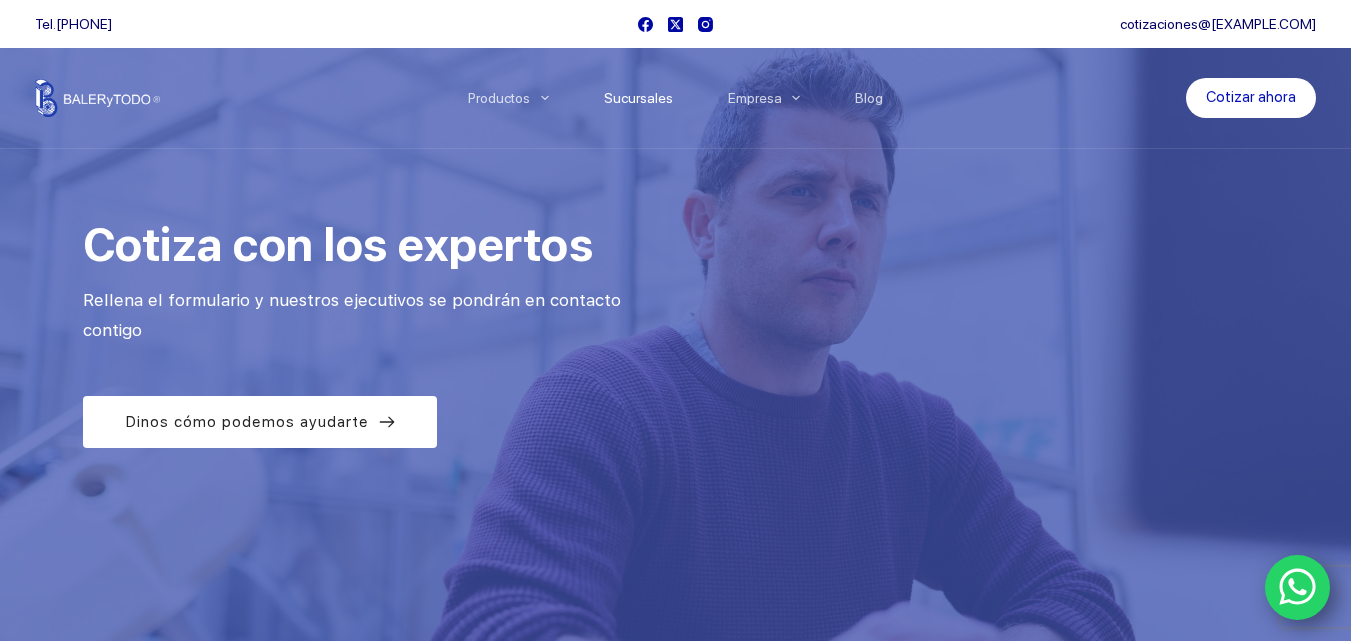 click on "Sucursales" at bounding box center [638, 98] 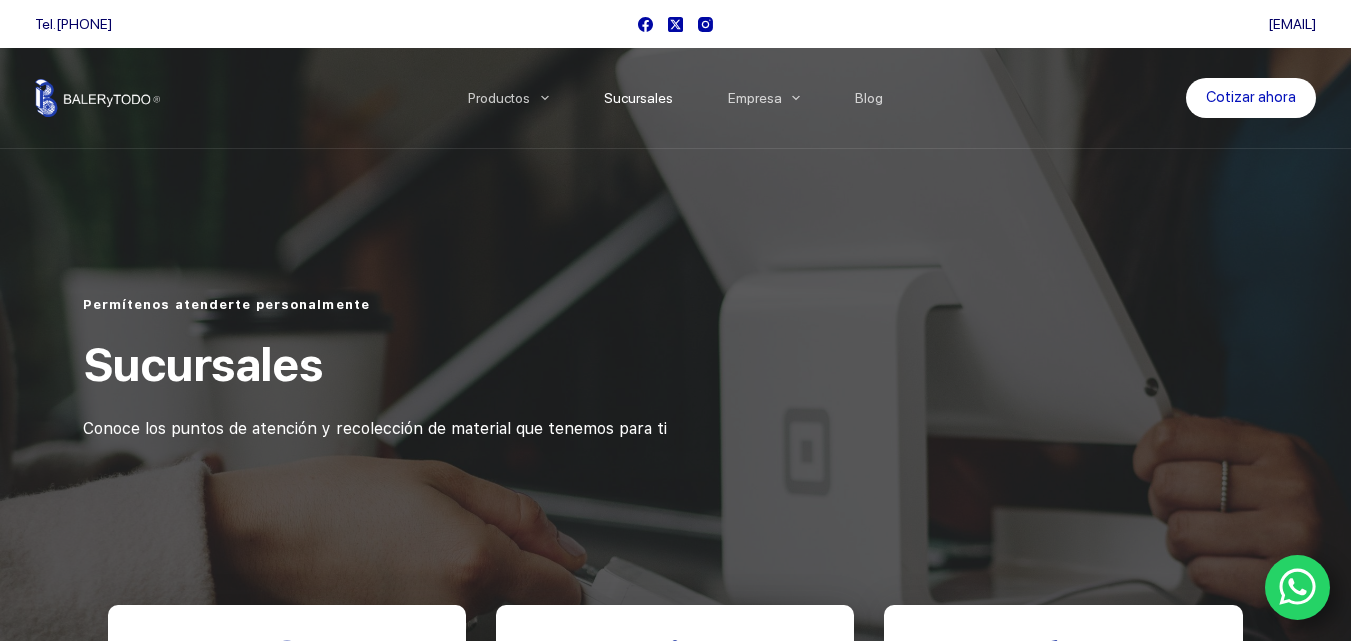 scroll, scrollTop: 0, scrollLeft: 0, axis: both 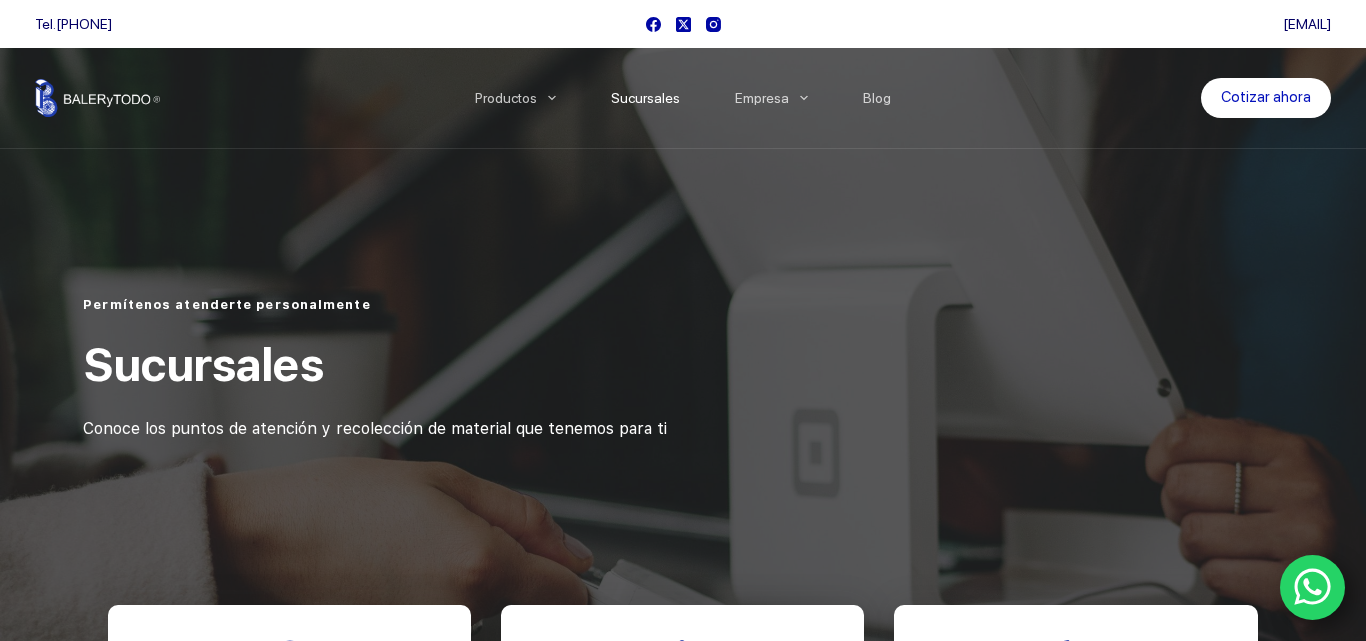 drag, startPoint x: 1364, startPoint y: 322, endPoint x: 1365, endPoint y: 391, distance: 69.00725 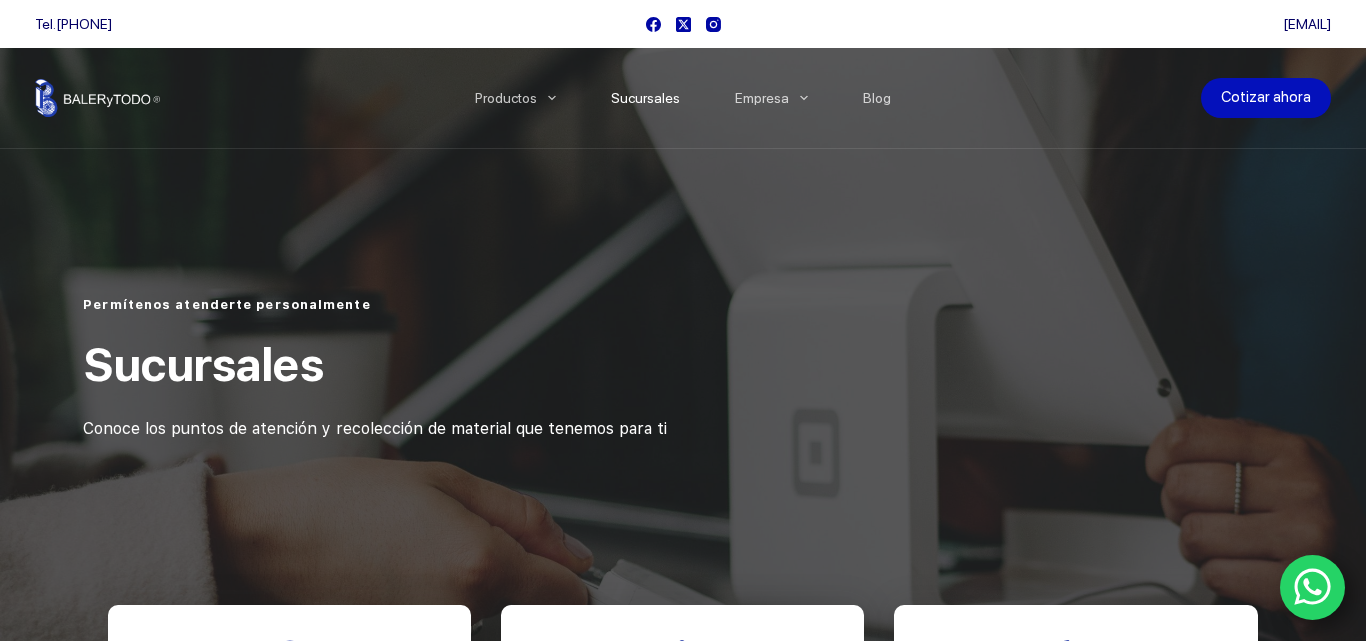 click on "Cotizar ahora" at bounding box center [1266, 98] 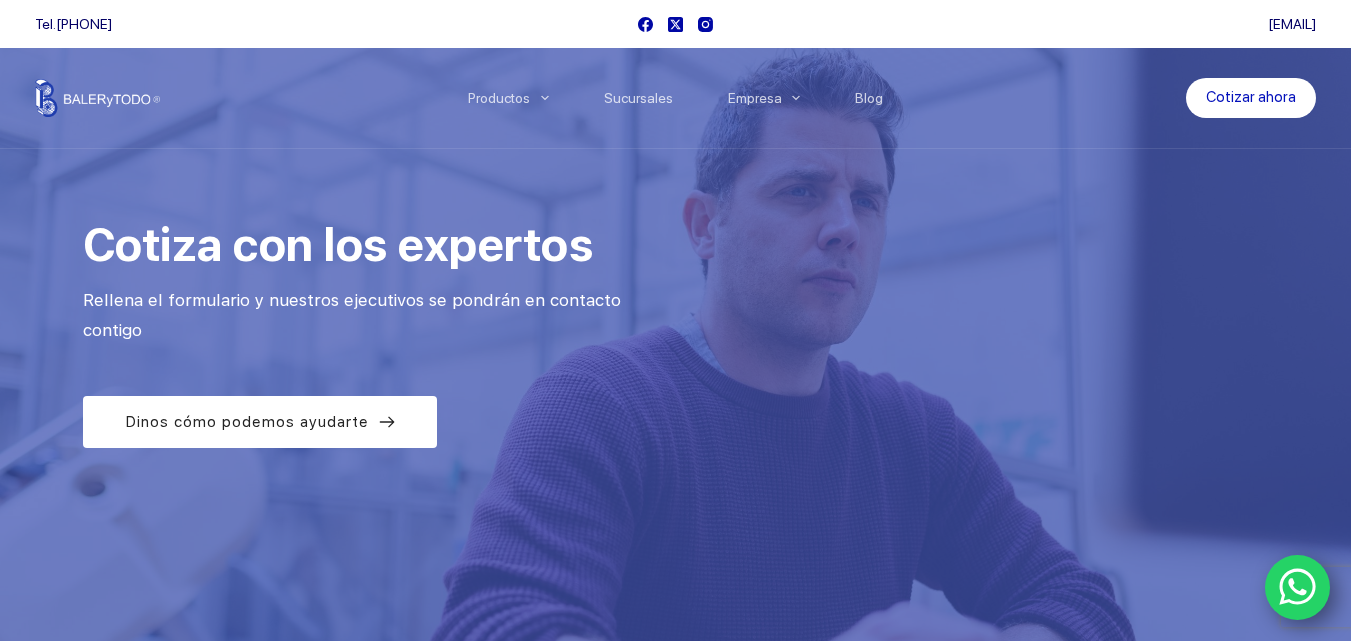 scroll, scrollTop: 0, scrollLeft: 0, axis: both 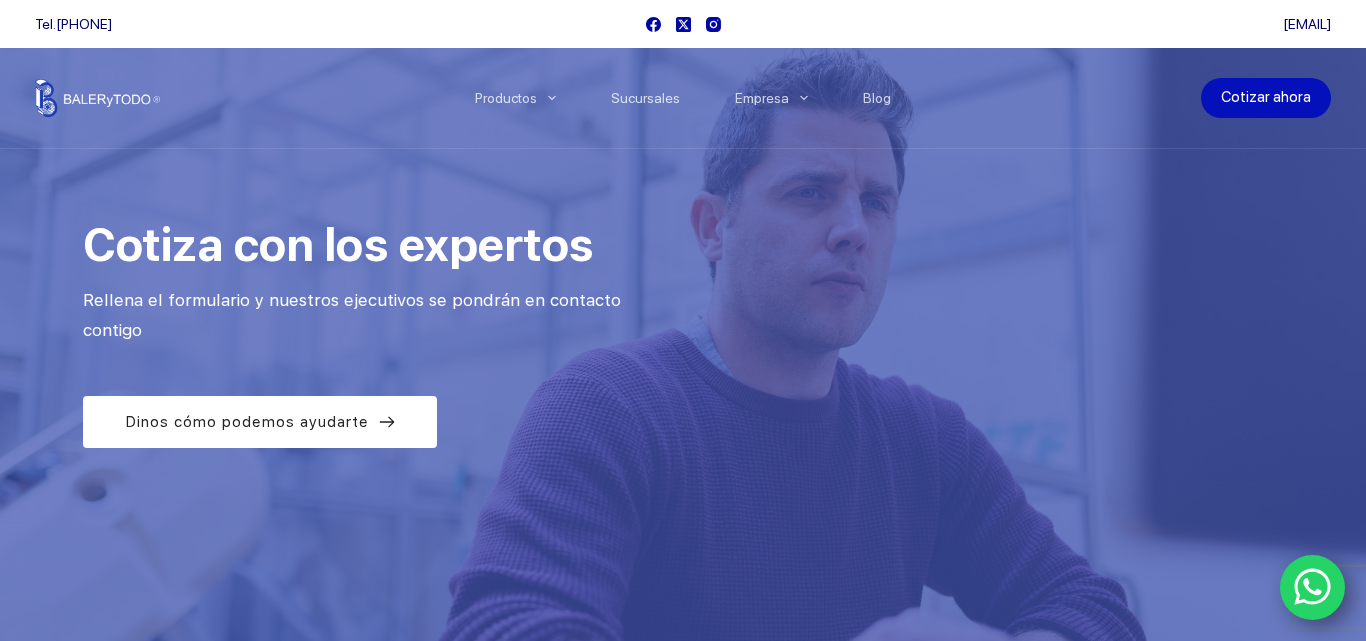 click on "Cotizar ahora" at bounding box center (1266, 98) 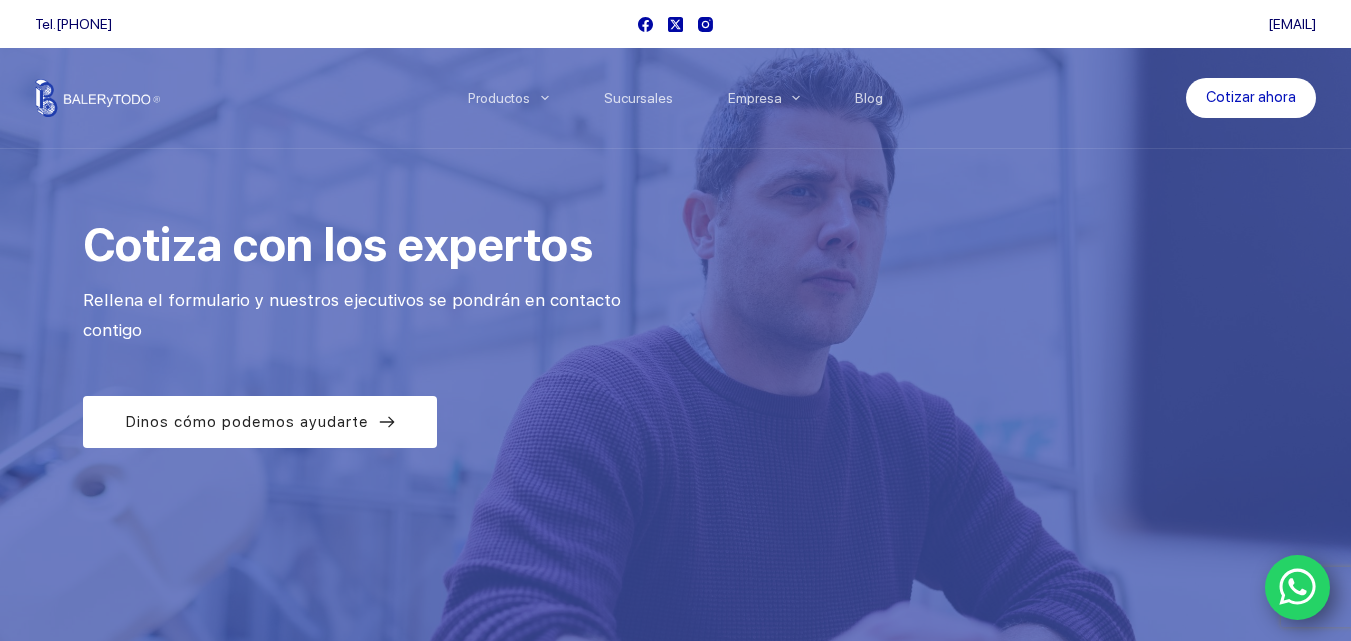 scroll, scrollTop: 0, scrollLeft: 0, axis: both 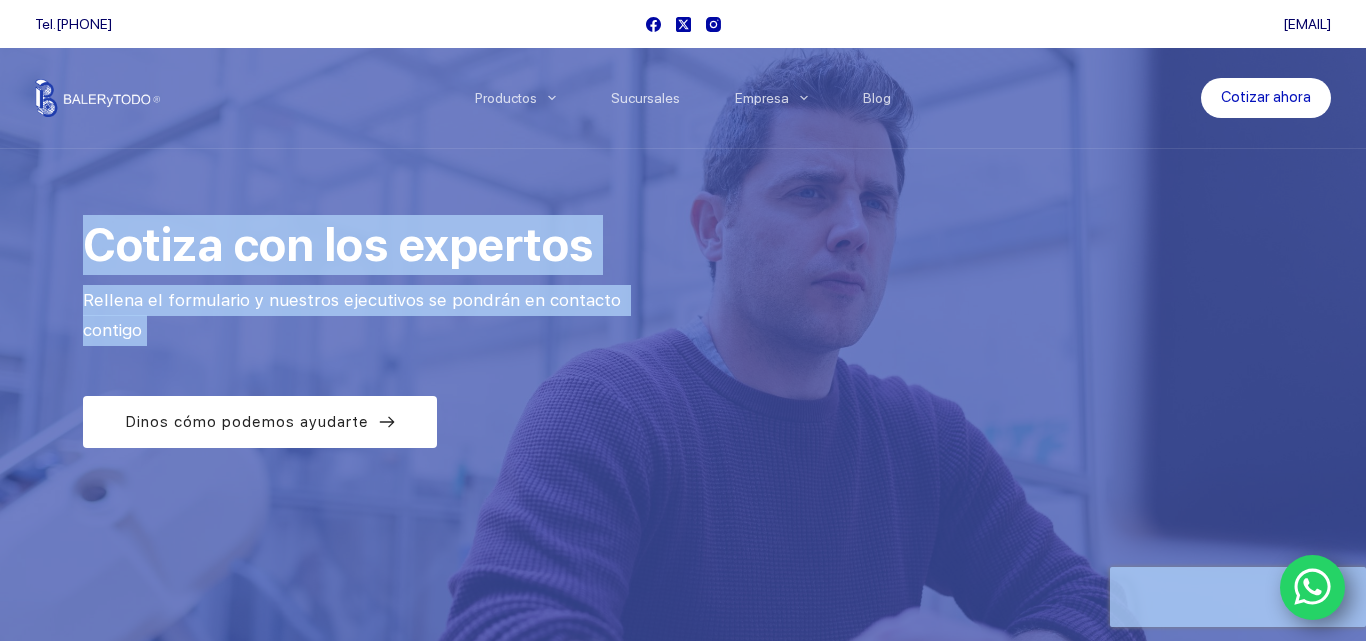 drag, startPoint x: 1365, startPoint y: 159, endPoint x: 1347, endPoint y: 629, distance: 470.34454 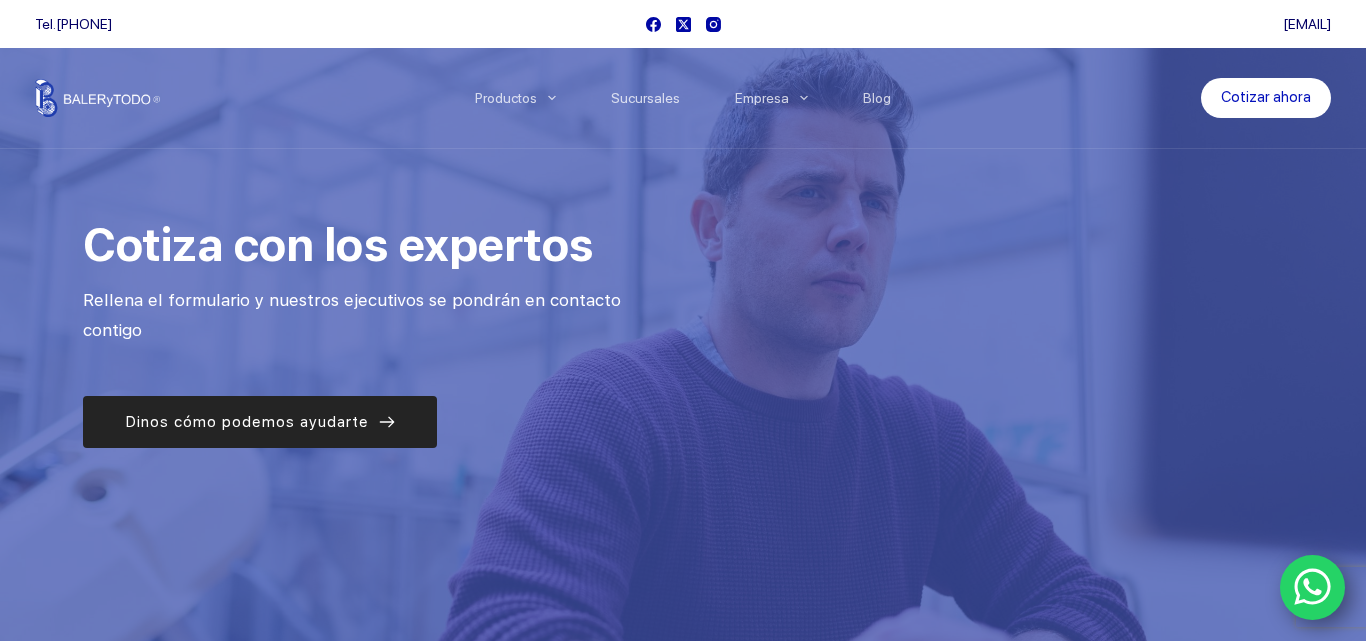 drag, startPoint x: 197, startPoint y: 449, endPoint x: 195, endPoint y: 438, distance: 11.18034 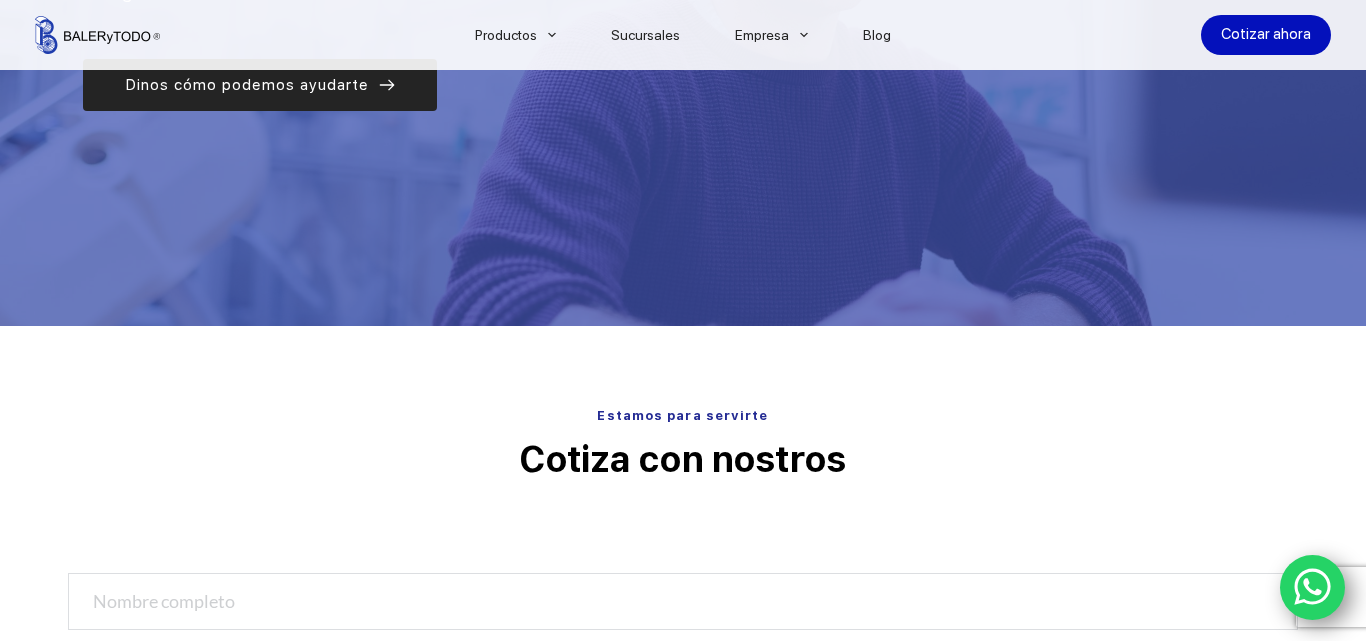 scroll, scrollTop: 663, scrollLeft: 0, axis: vertical 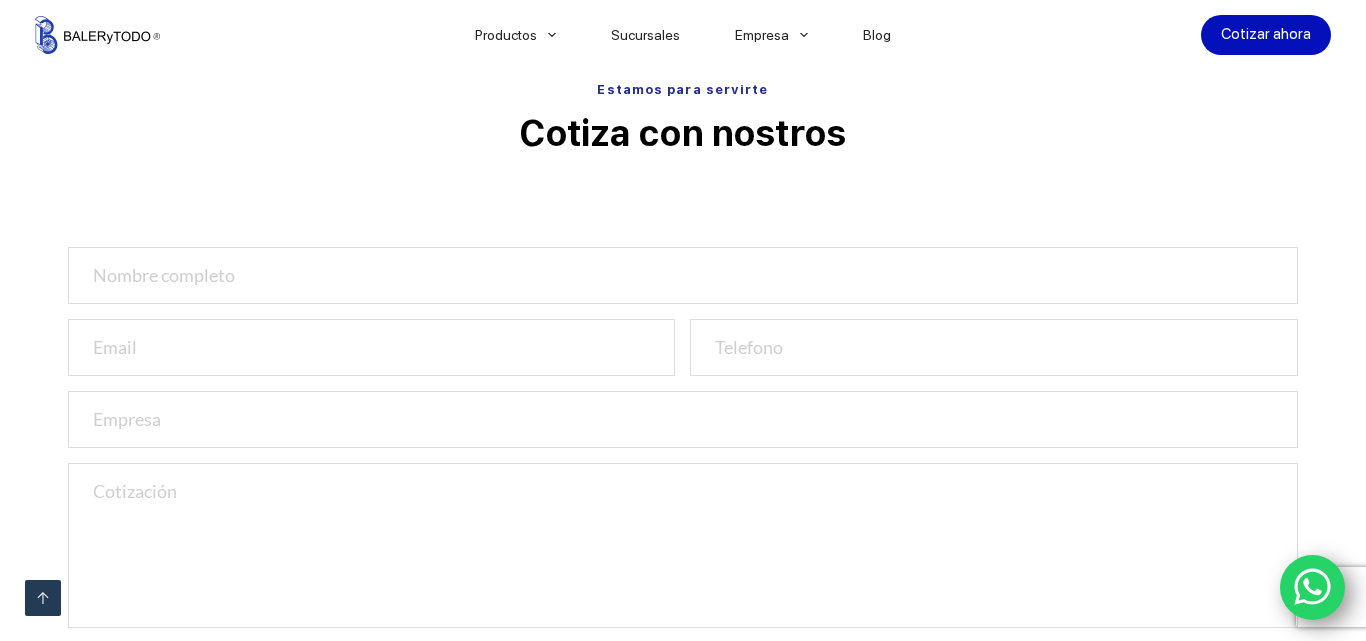 click 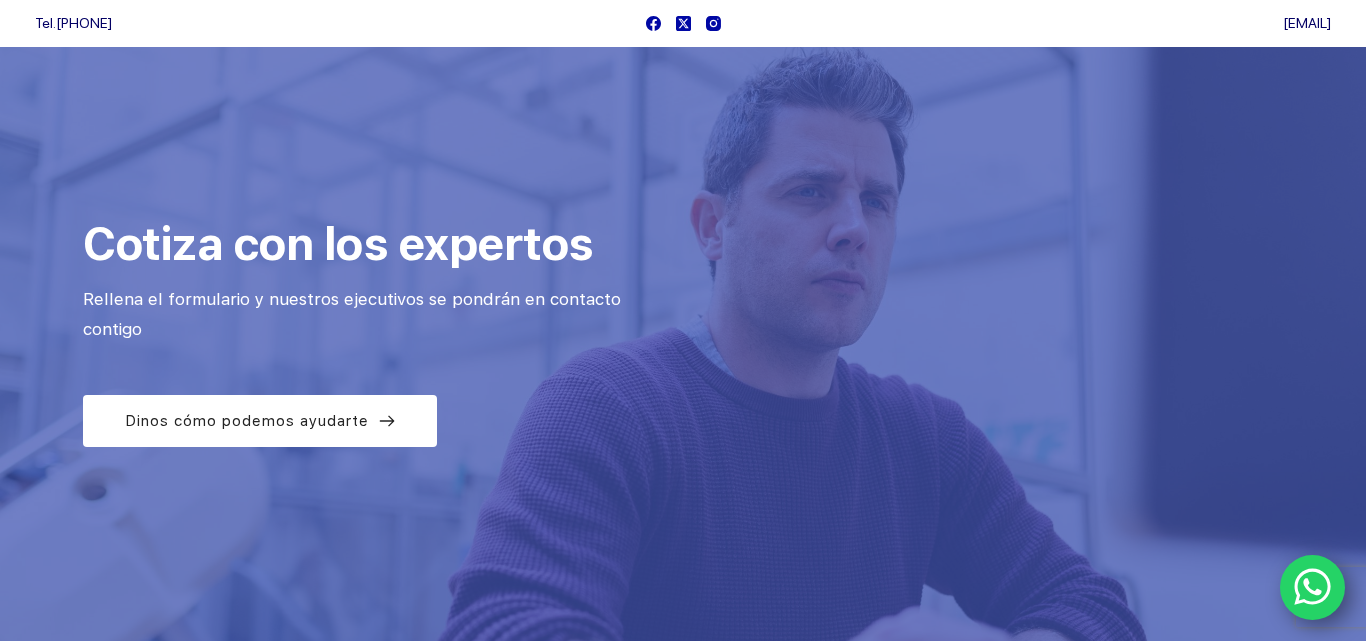 scroll, scrollTop: 0, scrollLeft: 0, axis: both 